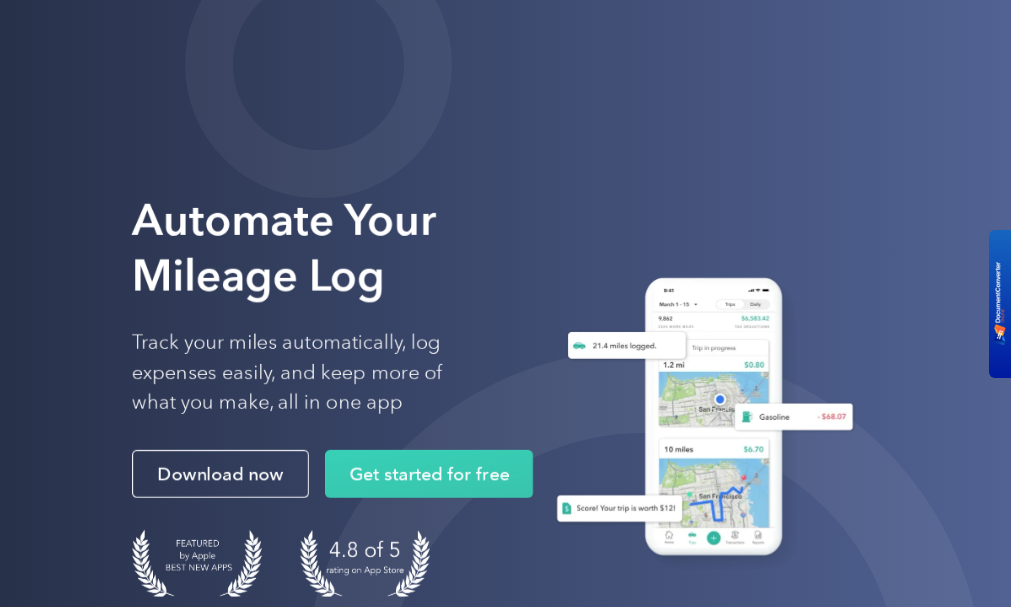 scroll, scrollTop: 0, scrollLeft: 0, axis: both 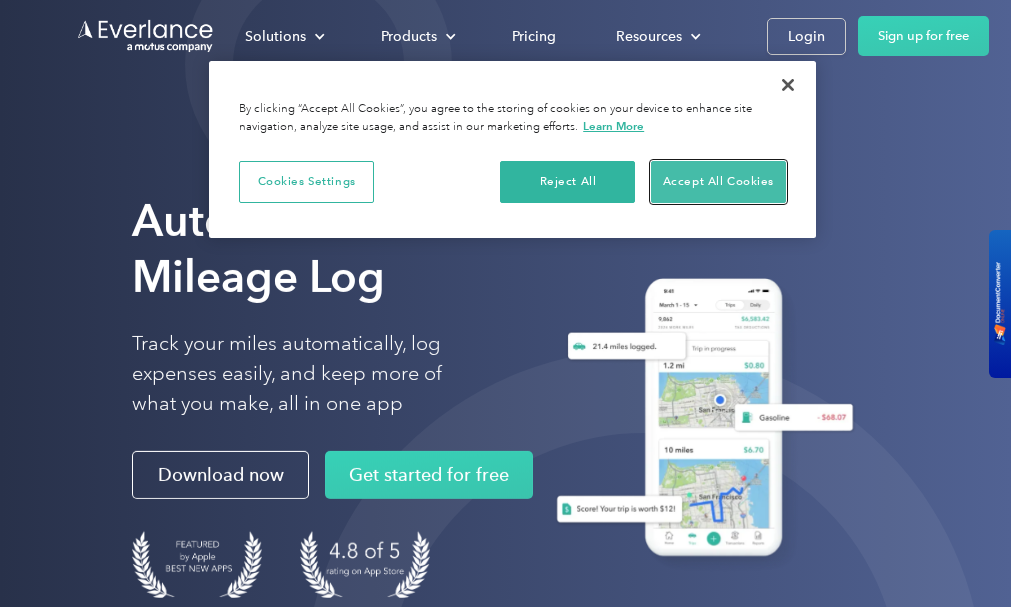 click on "Accept All Cookies" at bounding box center [718, 182] 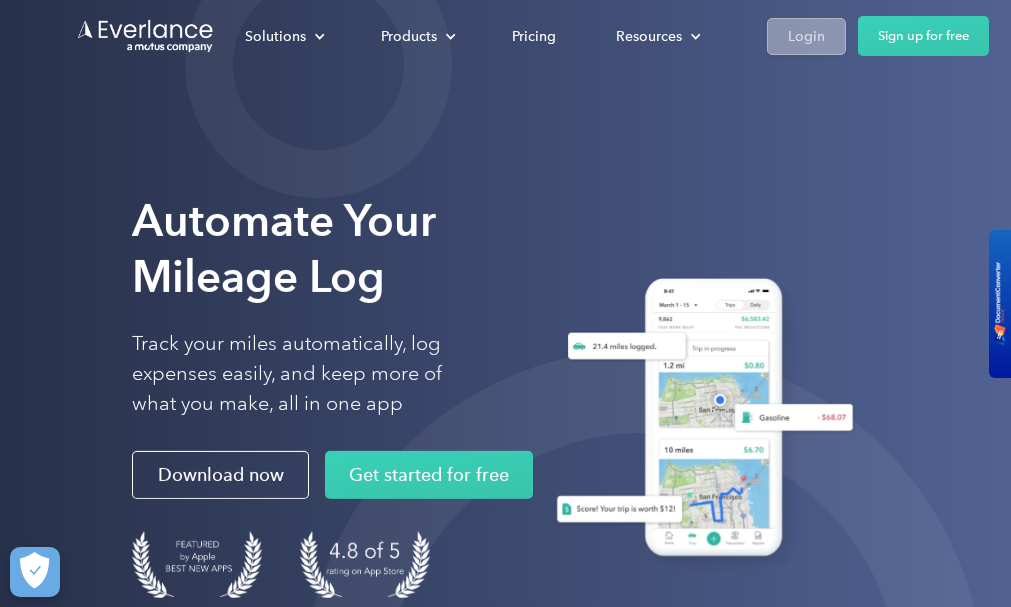 click on "Login" at bounding box center [806, 36] 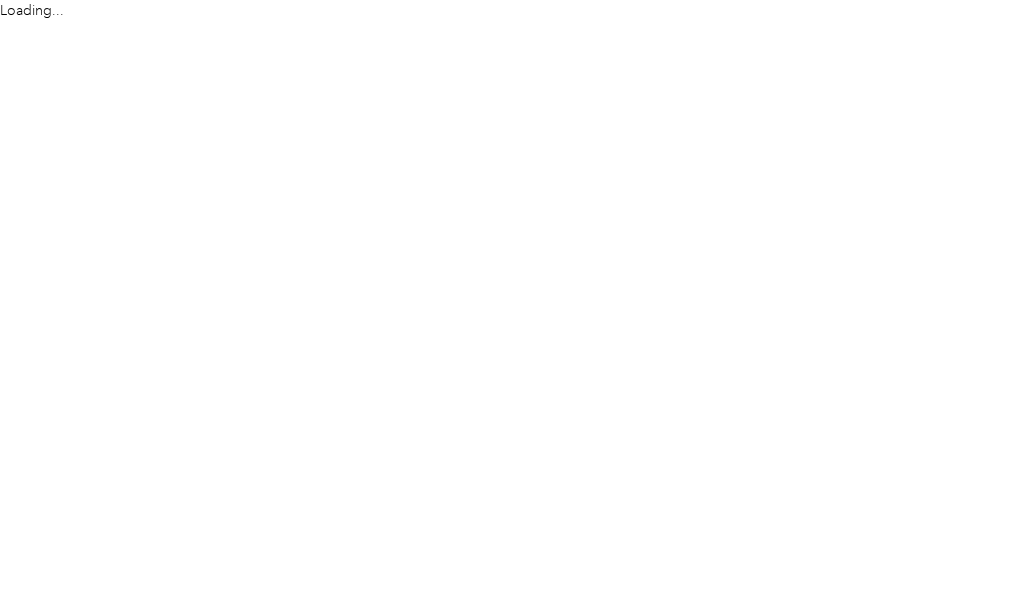 scroll, scrollTop: 0, scrollLeft: 0, axis: both 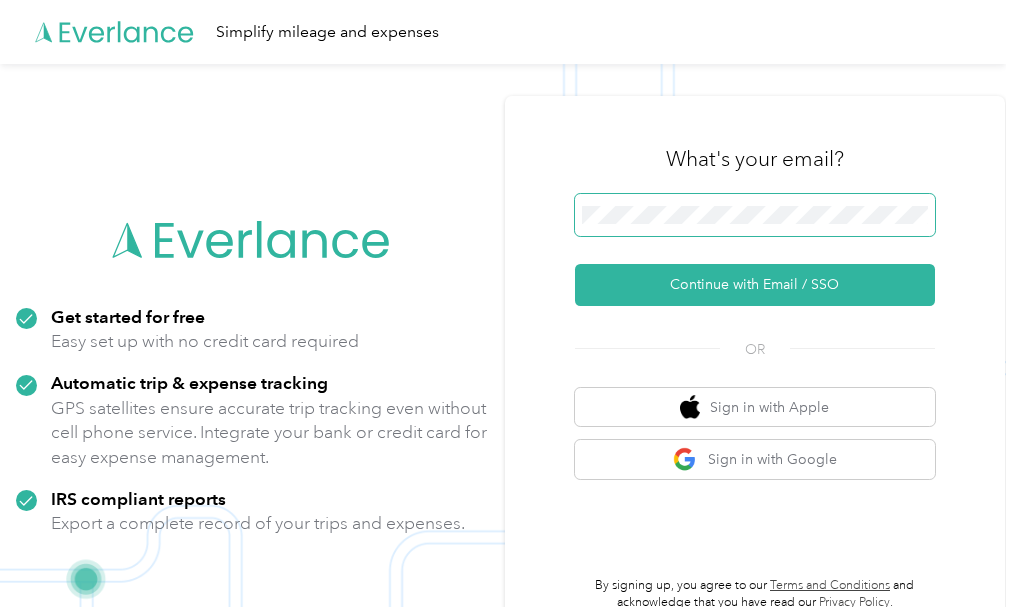 click at bounding box center (755, 215) 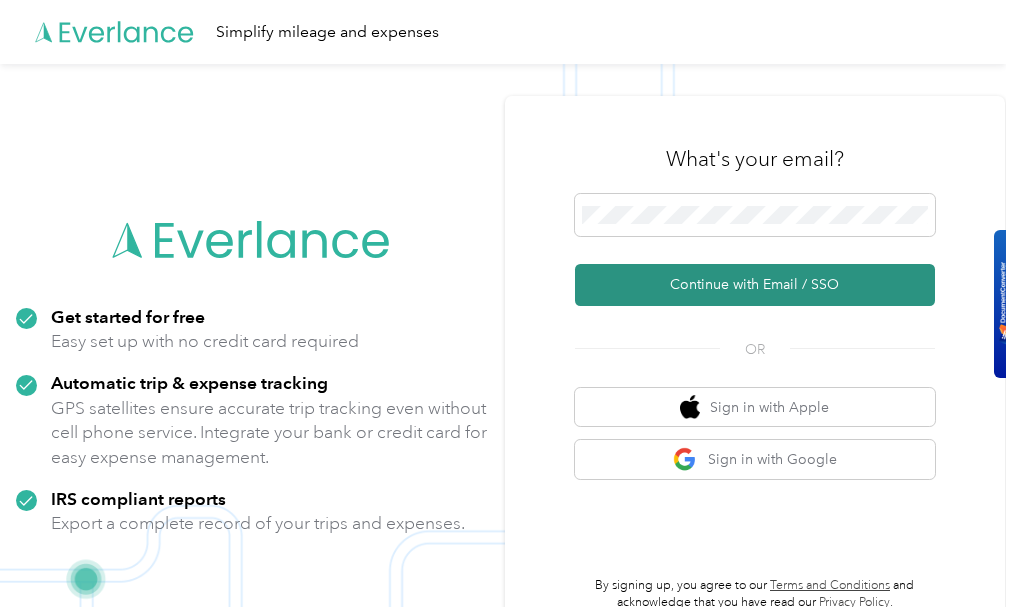 click on "Continue with Email / SSO" at bounding box center [755, 285] 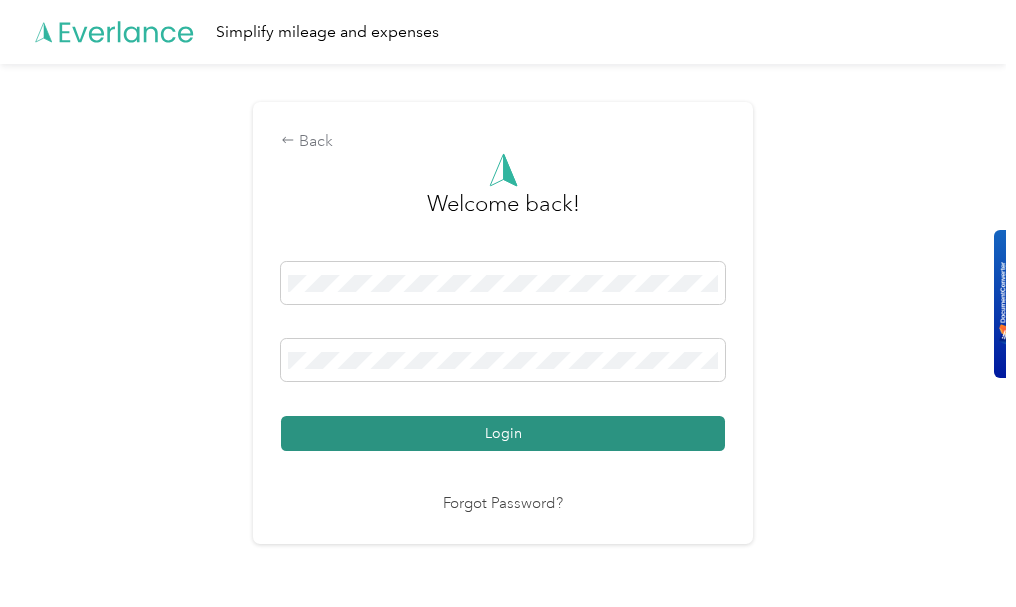 click on "Login" at bounding box center (503, 433) 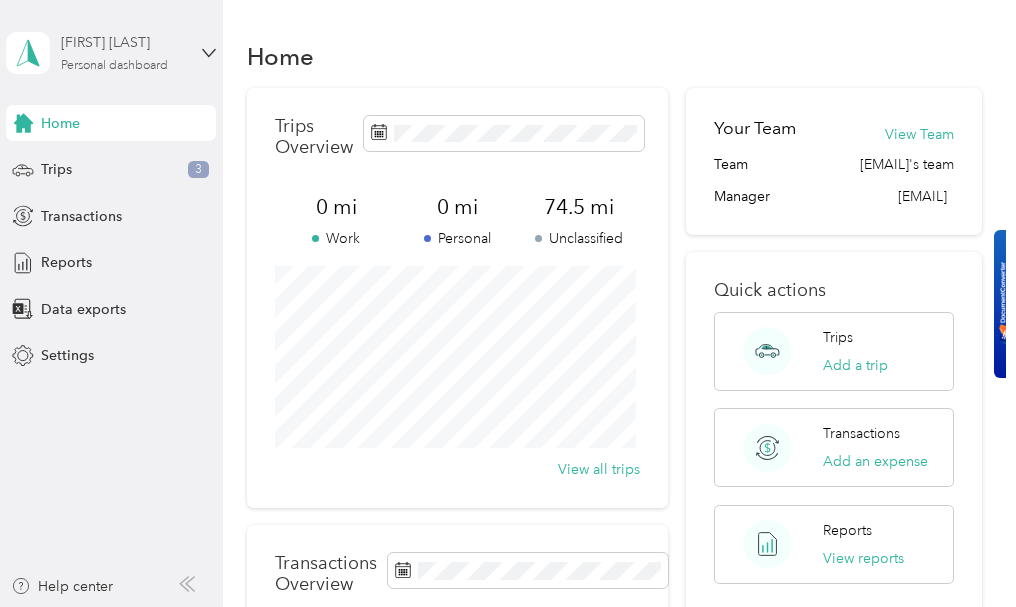 scroll, scrollTop: 1, scrollLeft: 0, axis: vertical 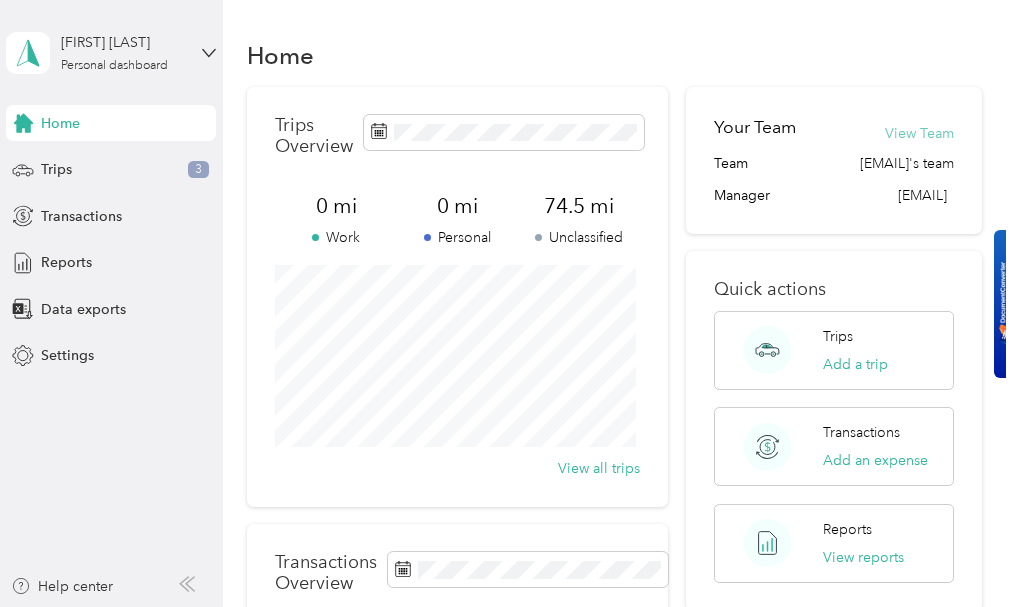 click on "View Team" at bounding box center (919, 133) 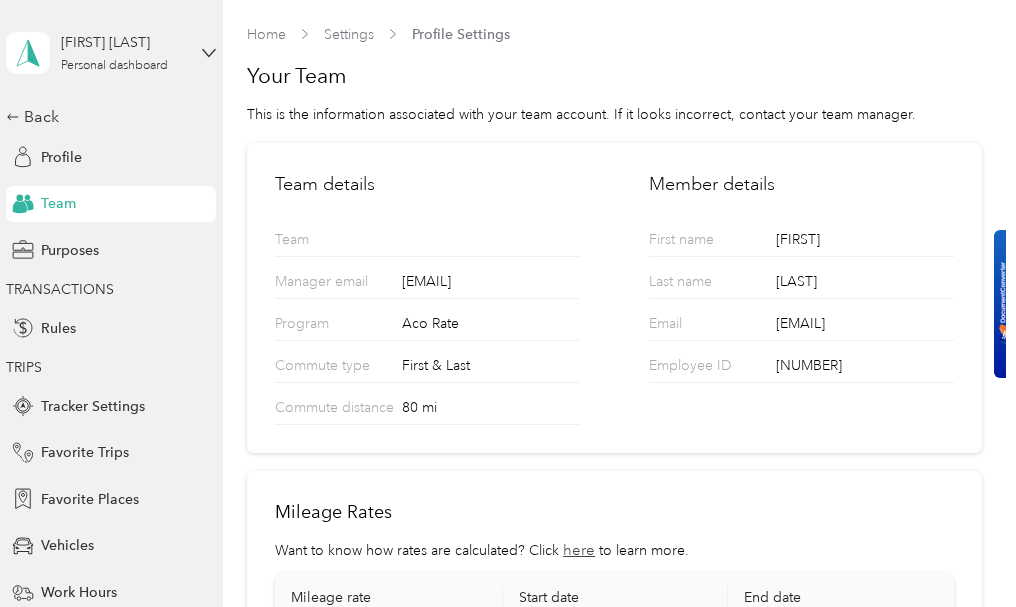 scroll, scrollTop: 0, scrollLeft: 0, axis: both 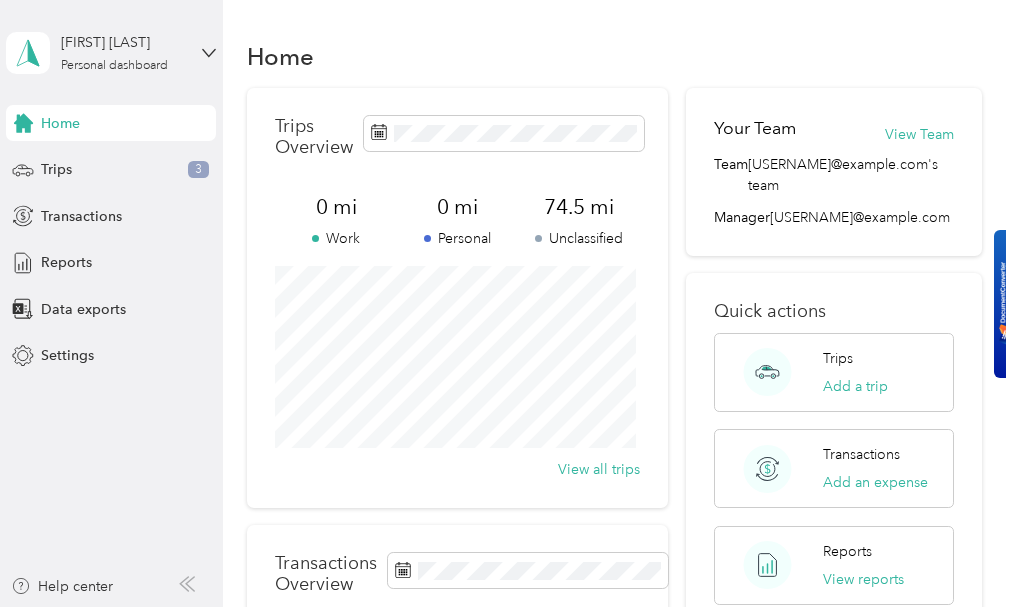 click on "Shelly Stevens Personal dashboard" at bounding box center (111, 53) 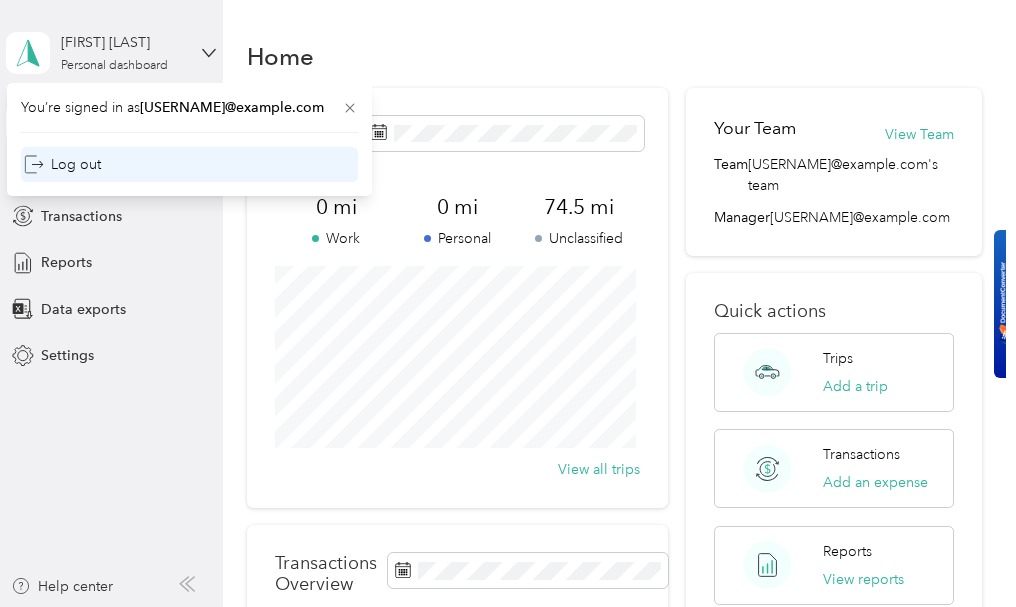 click on "Log out" at bounding box center [189, 164] 